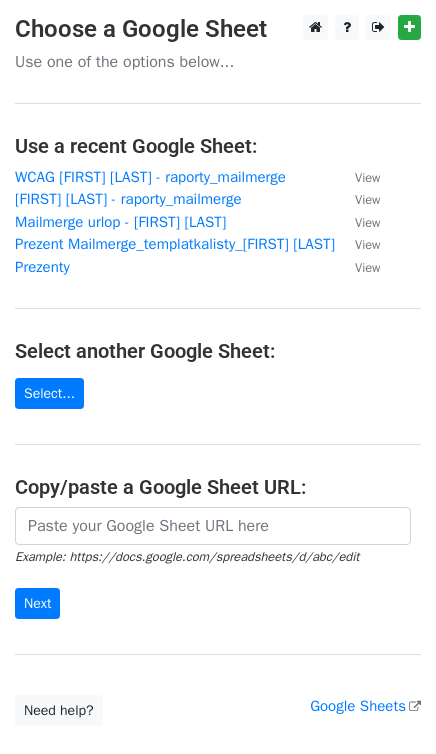 scroll, scrollTop: 0, scrollLeft: 0, axis: both 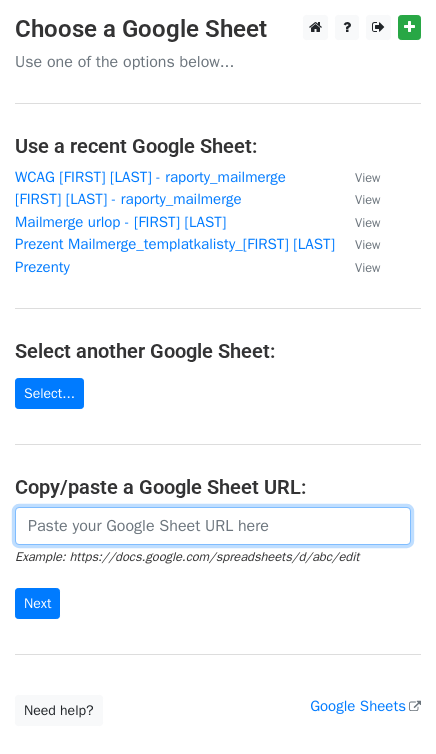 click at bounding box center [213, 526] 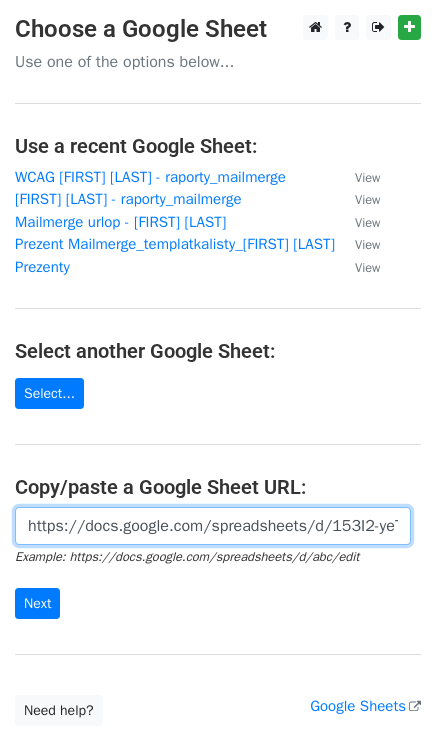 scroll, scrollTop: 0, scrollLeft: 595, axis: horizontal 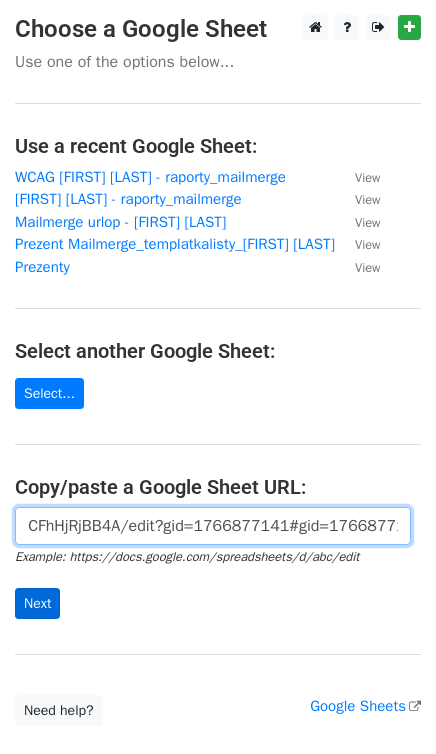 type on "https://docs.google.com/spreadsheets/d/153I2-yeTWdh1eSRr99awDLy_M4GfRXTGCFhHjRjBB4A/edit?gid=1766877141#gid=1766877141" 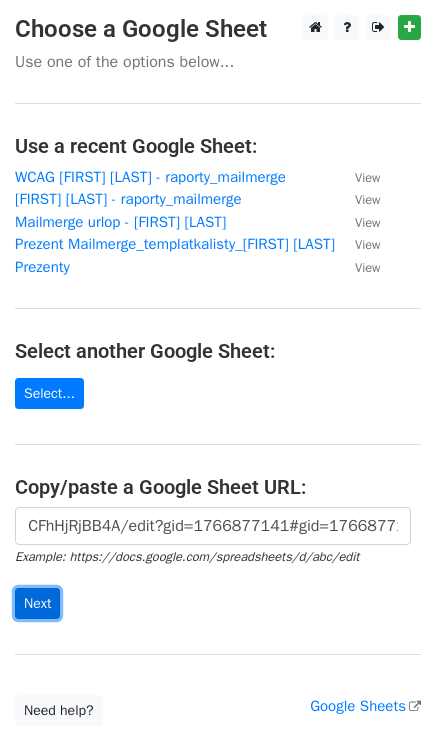 click on "Next" at bounding box center (37, 603) 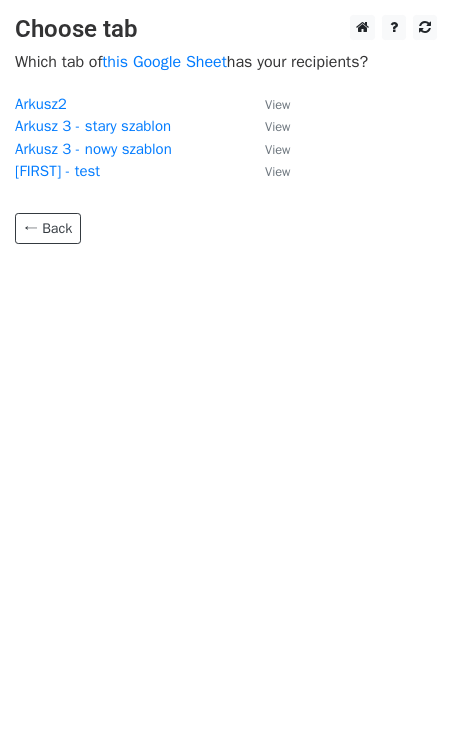 scroll, scrollTop: 0, scrollLeft: 0, axis: both 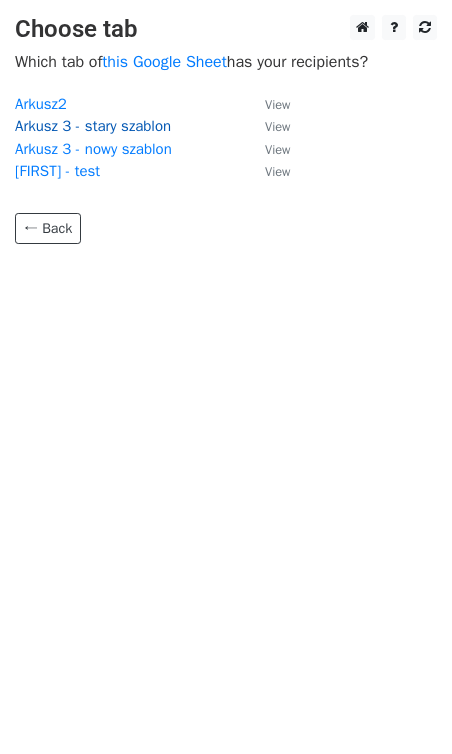 click on "Arkusz 3 - stary szablon" at bounding box center (93, 126) 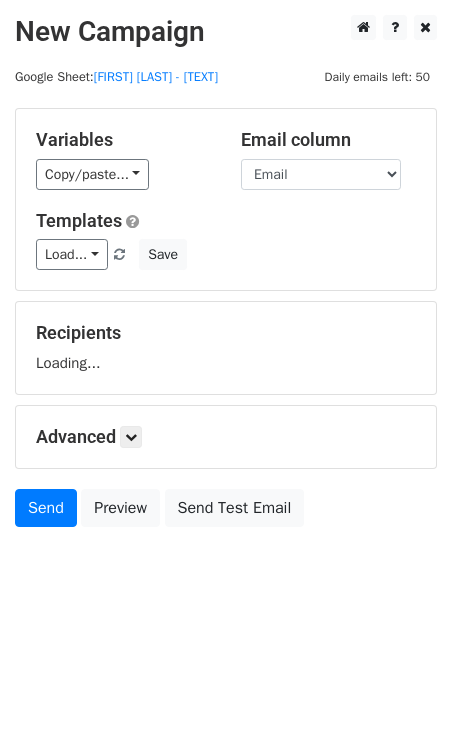 scroll, scrollTop: 0, scrollLeft: 0, axis: both 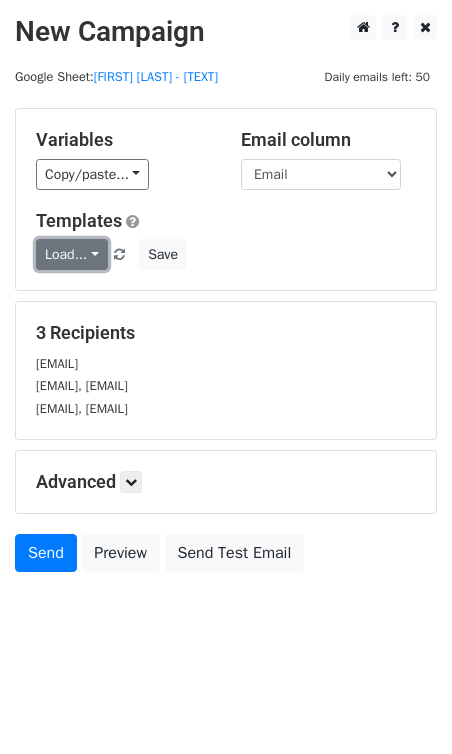 click on "Load..." at bounding box center (72, 254) 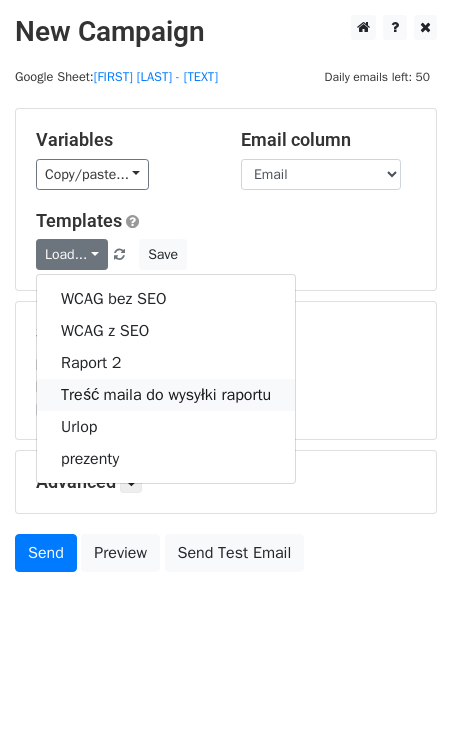 click on "Treść maila do wysyłki raportu" at bounding box center [166, 395] 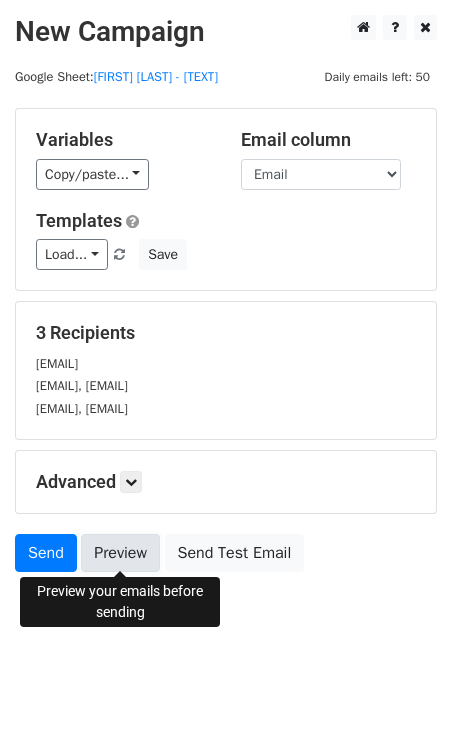click on "Preview" at bounding box center (120, 553) 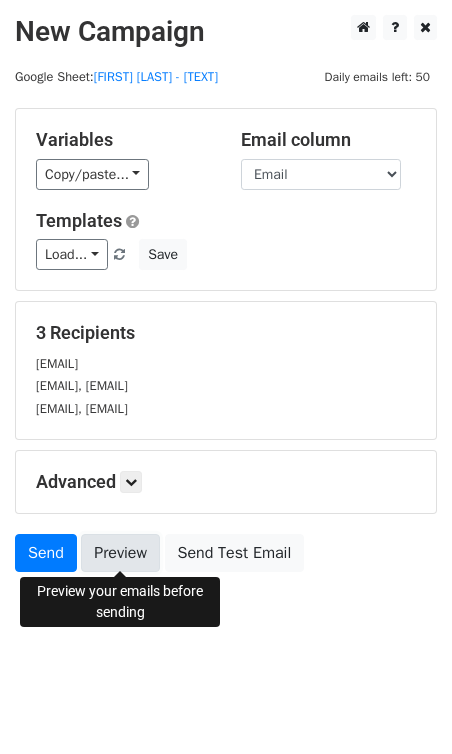 click on "Preview" at bounding box center (120, 553) 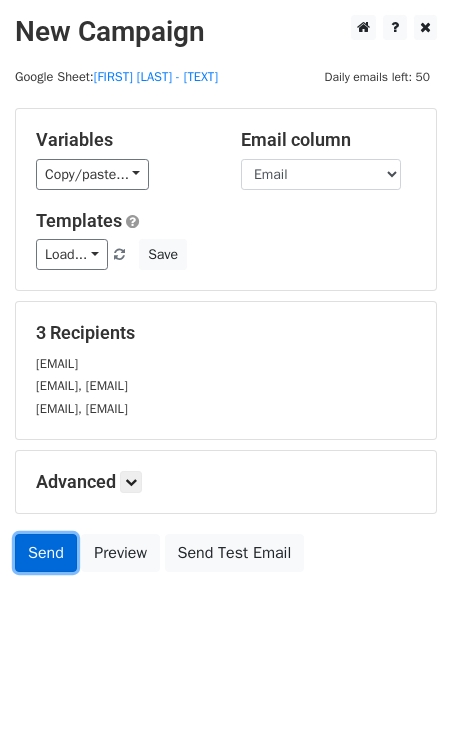 click on "Send" at bounding box center (46, 553) 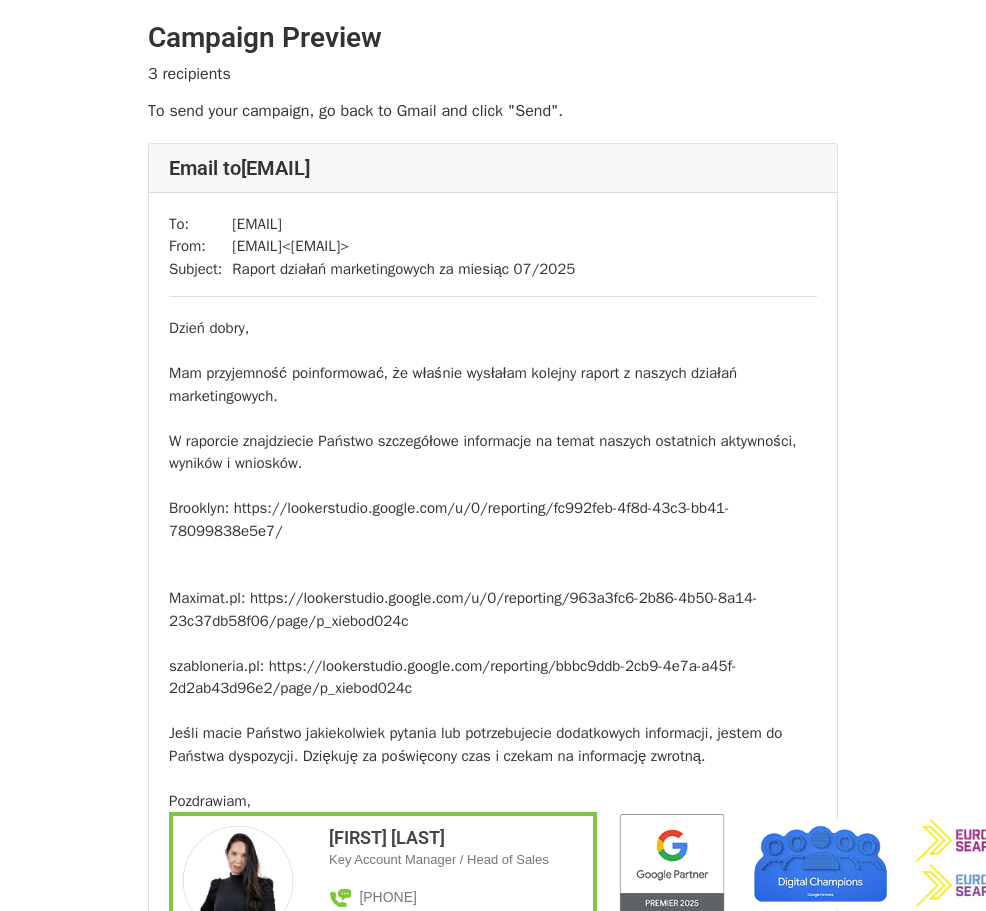 scroll, scrollTop: 0, scrollLeft: 0, axis: both 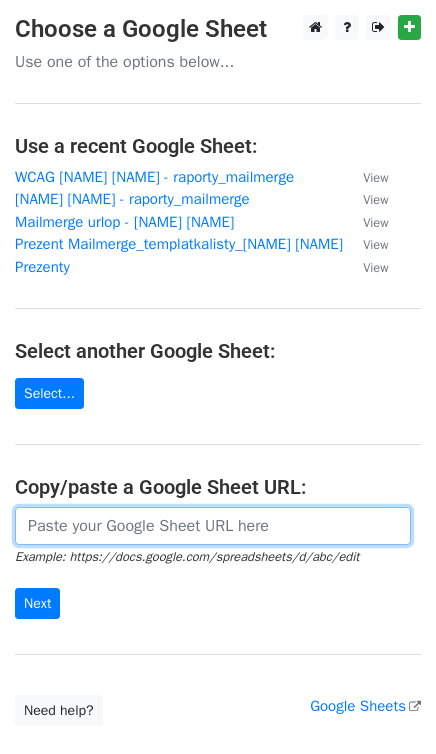 click at bounding box center (213, 526) 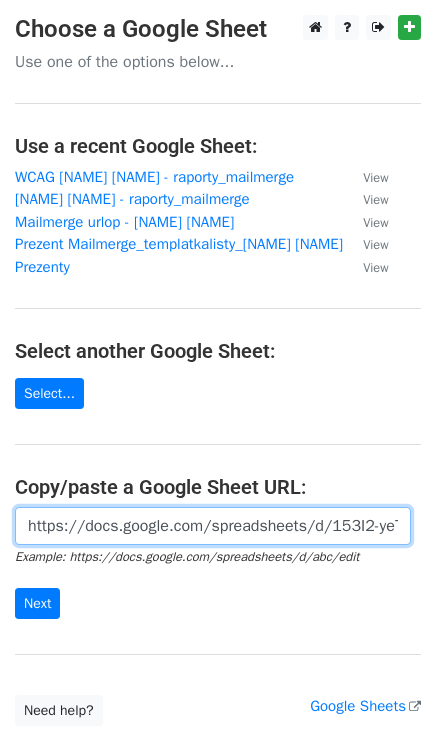 scroll, scrollTop: 0, scrollLeft: 595, axis: horizontal 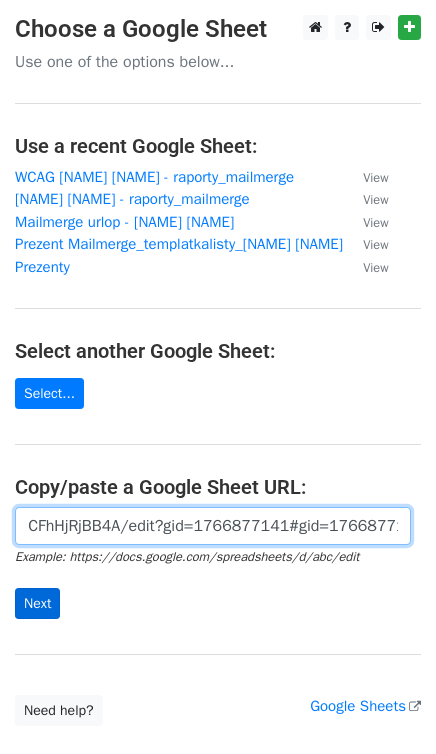 type on "https://docs.google.com/spreadsheets/d/153I2-yeTWdh1eSRr99awDLy_M4GfRXTGCFhHjRjBB4A/edit?gid=1766877141#gid=1766877141" 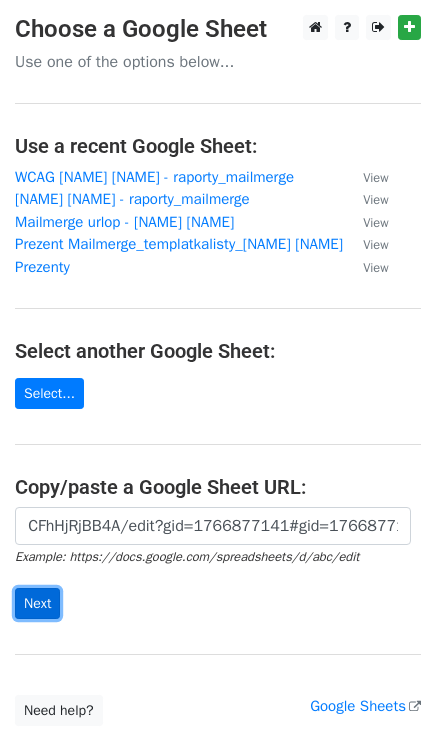 click on "Next" at bounding box center (37, 603) 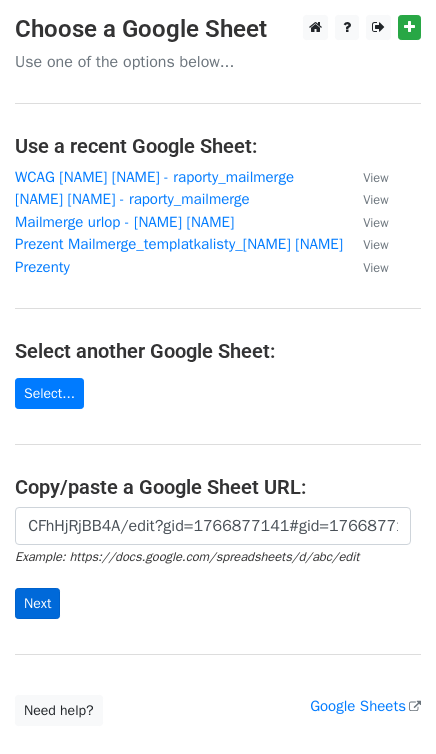 scroll, scrollTop: 0, scrollLeft: 0, axis: both 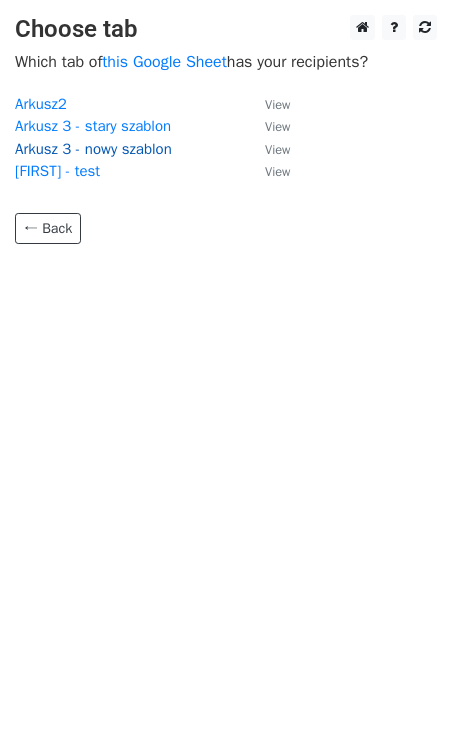 click on "Arkusz 3 - nowy szablon" at bounding box center (93, 149) 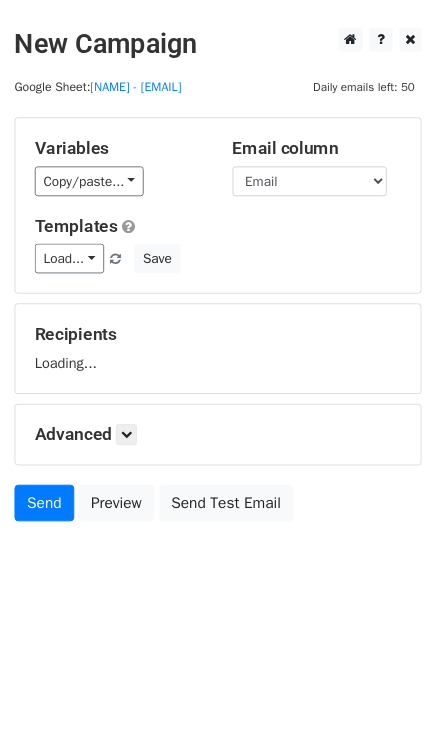 scroll, scrollTop: 0, scrollLeft: 0, axis: both 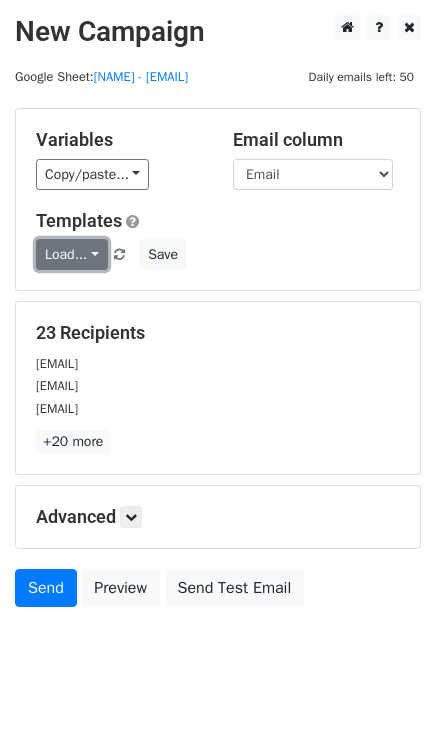 click on "Load..." at bounding box center [72, 254] 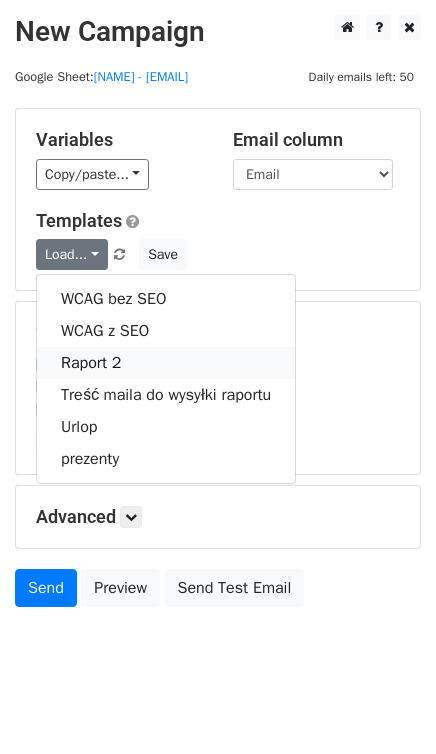 click on "Raport 2" at bounding box center [166, 363] 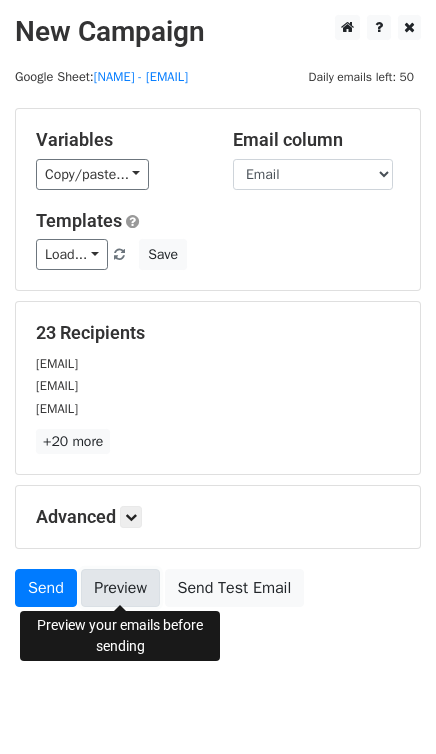 click on "Preview" at bounding box center [120, 588] 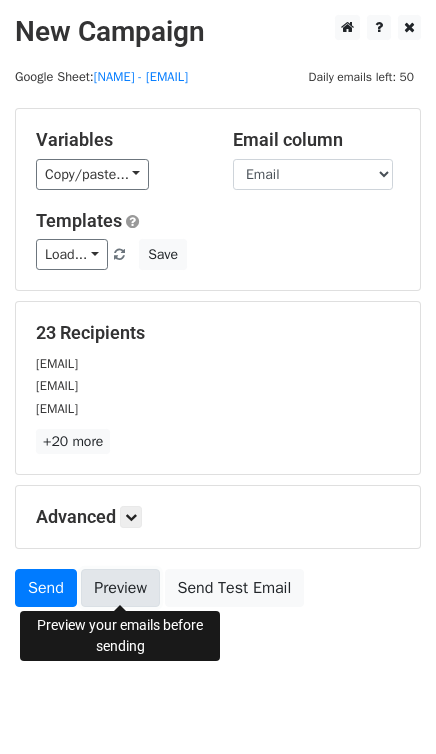 click on "Preview" at bounding box center (120, 588) 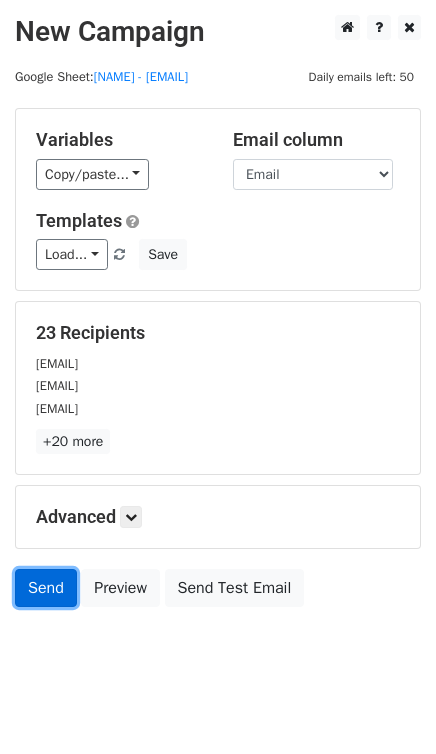 click on "Send" at bounding box center (46, 588) 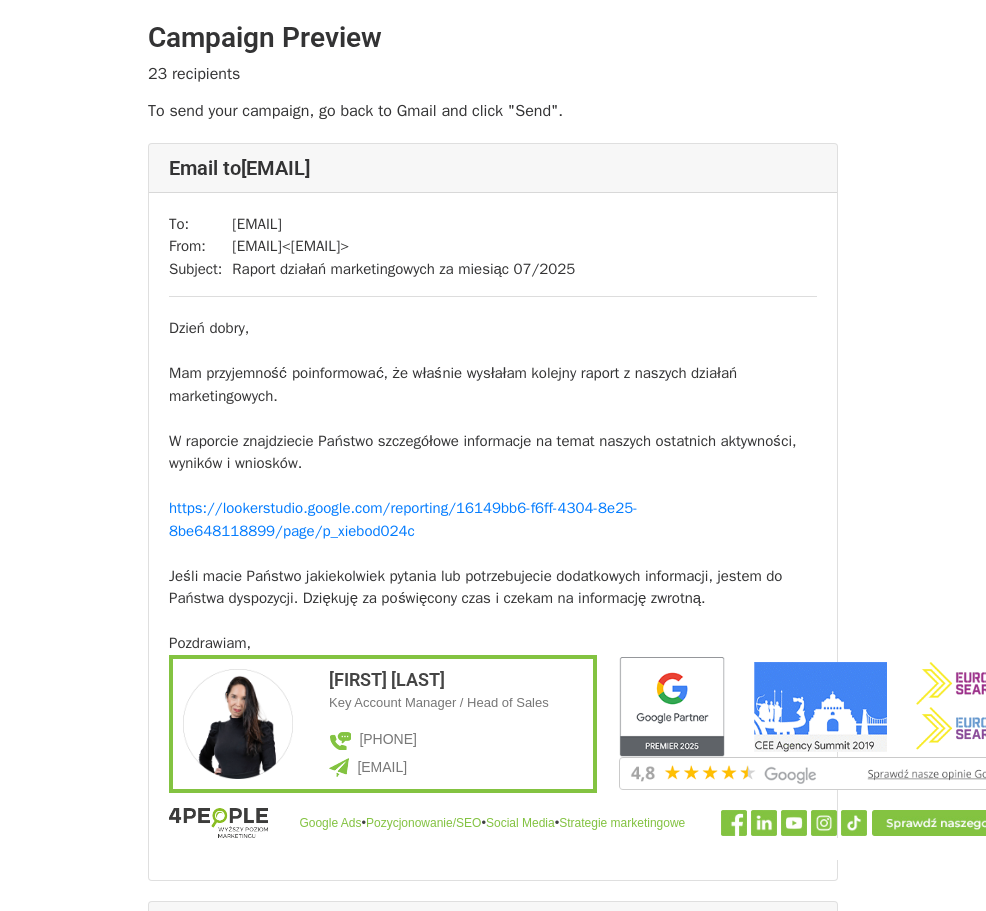 scroll, scrollTop: 0, scrollLeft: 0, axis: both 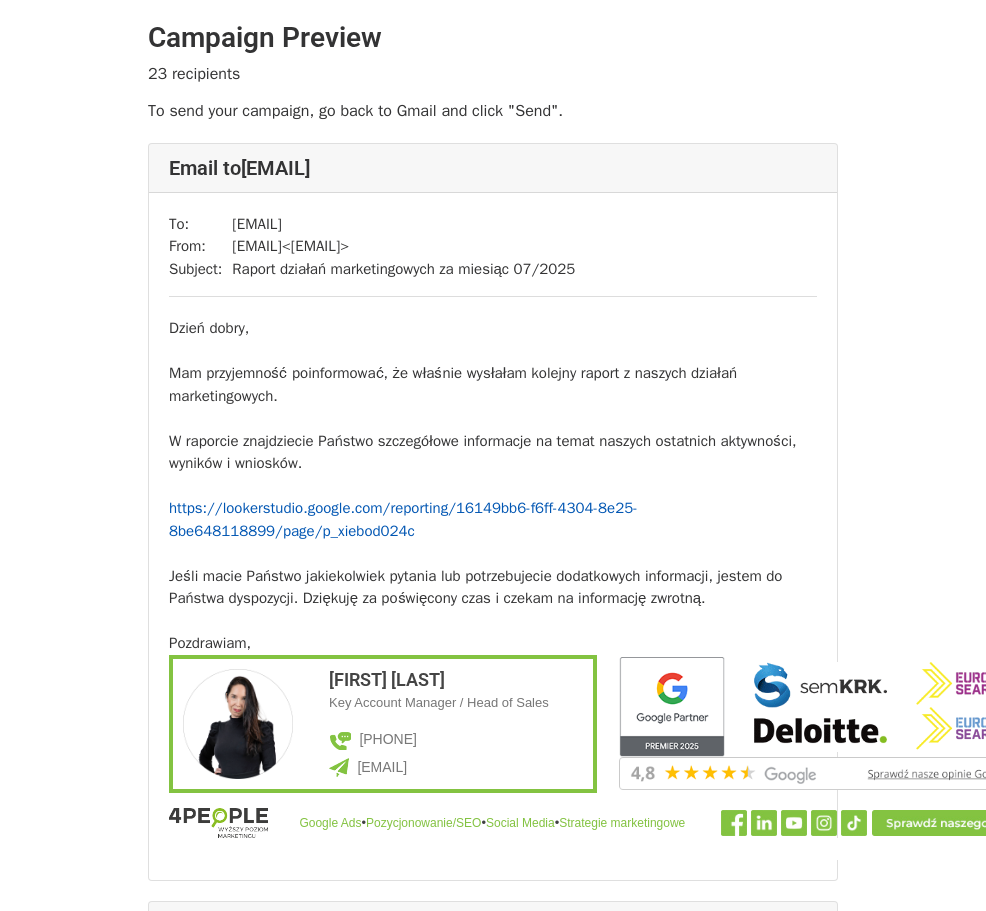 click on "https://lookerstudio.google.com/reporting/16149bb6-f6ff-4304-8e25-8be648118899/page/p_xiebod024c" at bounding box center [403, 519] 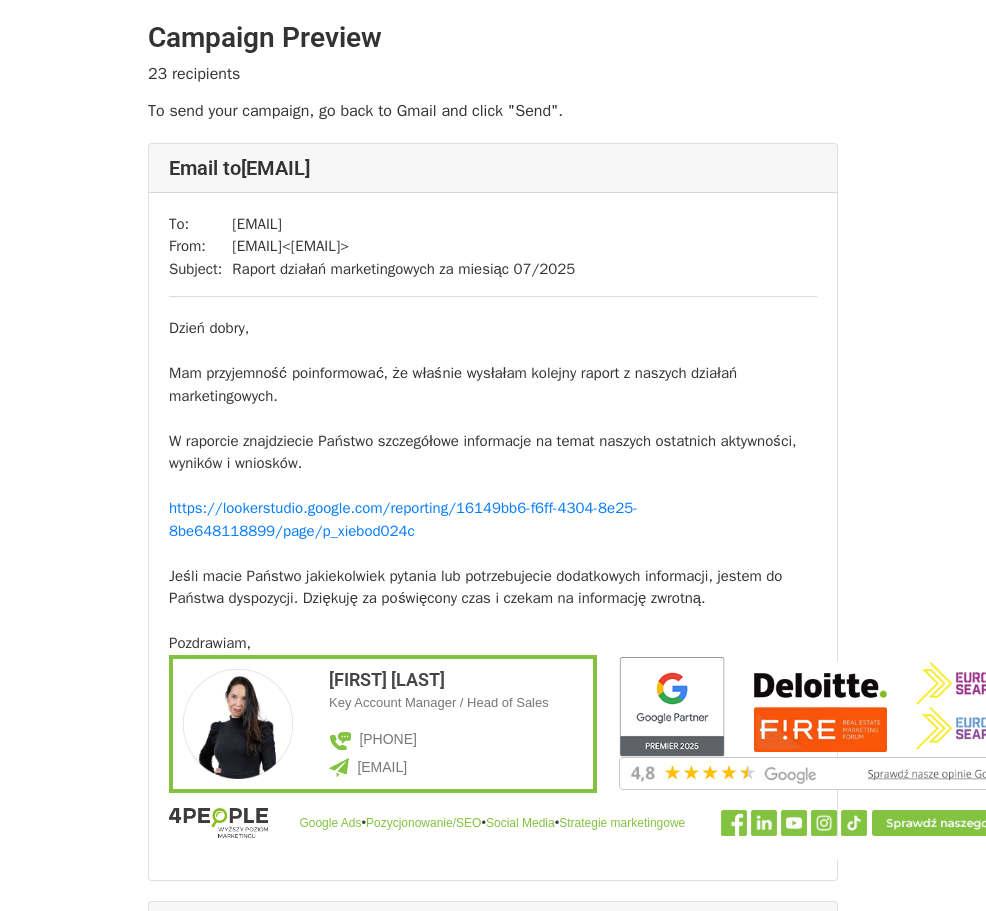 scroll, scrollTop: 0, scrollLeft: 0, axis: both 